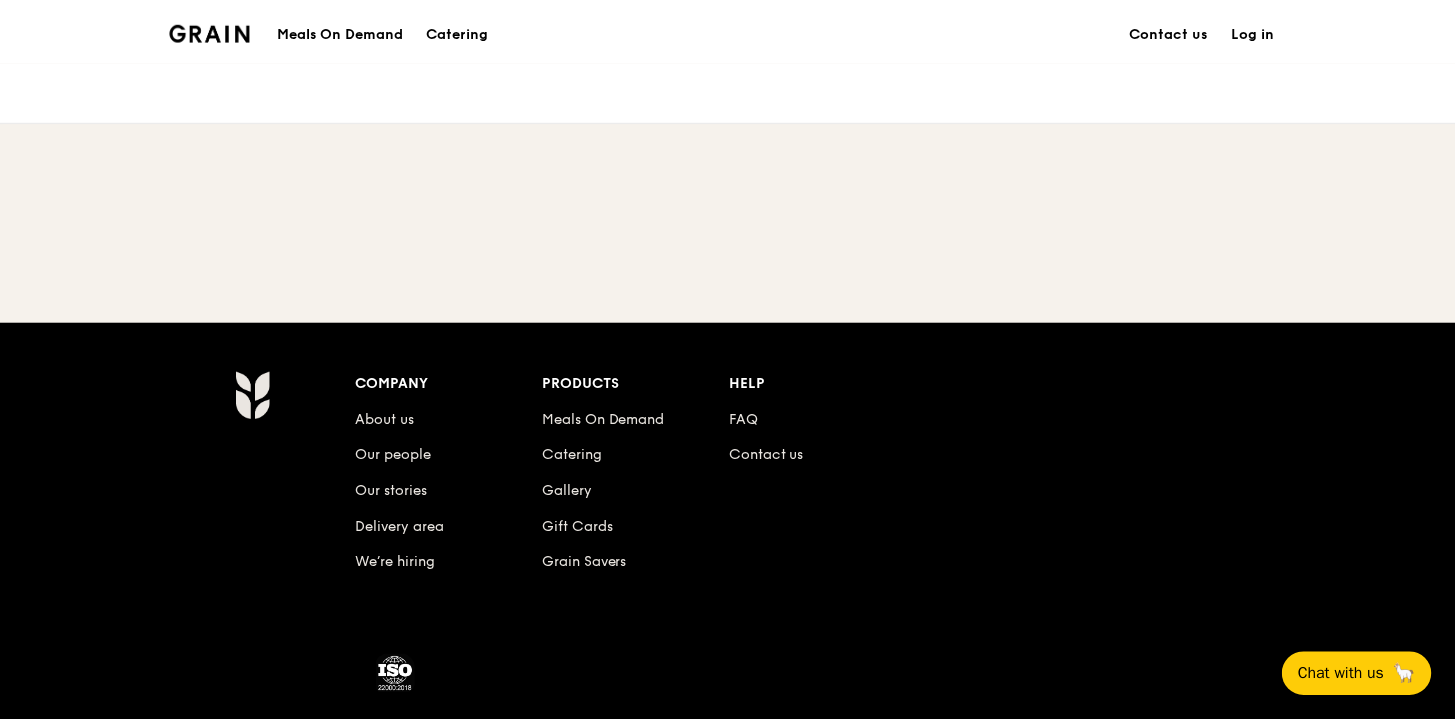 scroll, scrollTop: 0, scrollLeft: 0, axis: both 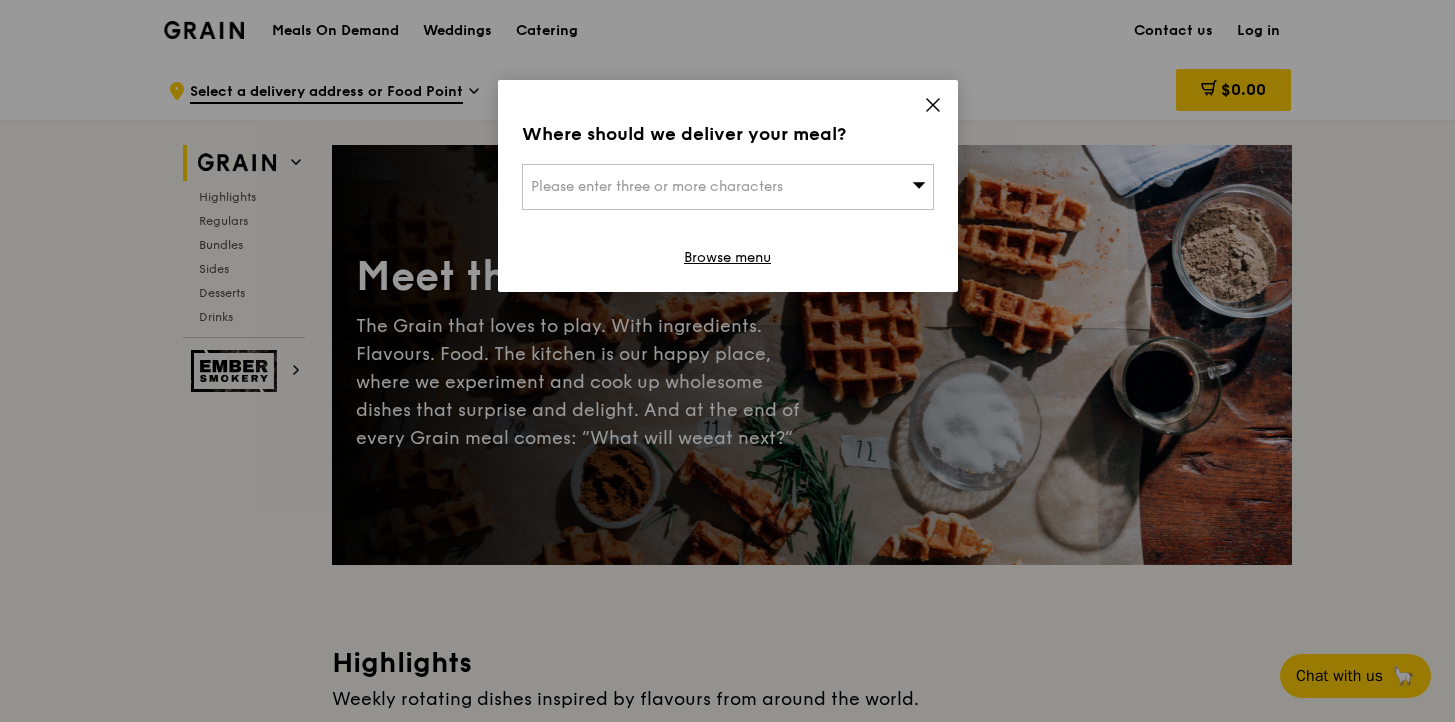 click 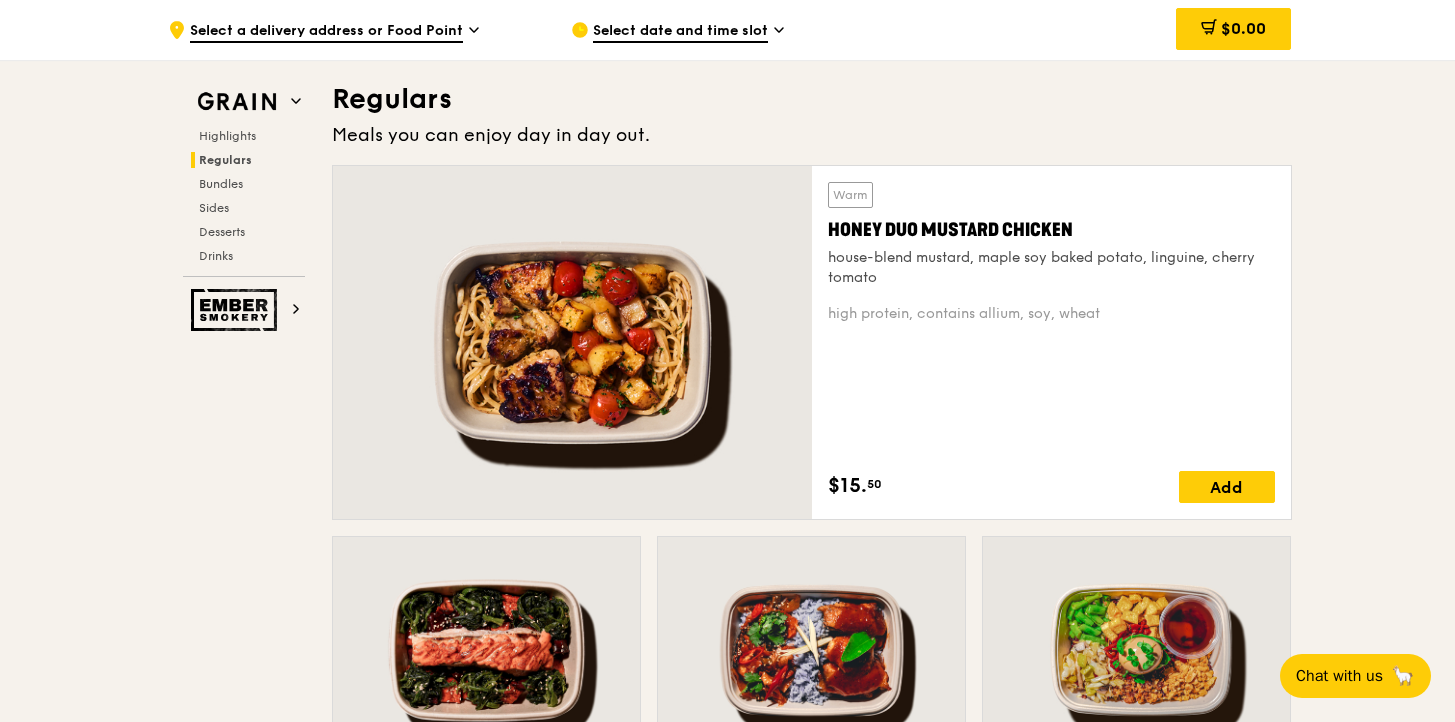scroll, scrollTop: 1749, scrollLeft: 0, axis: vertical 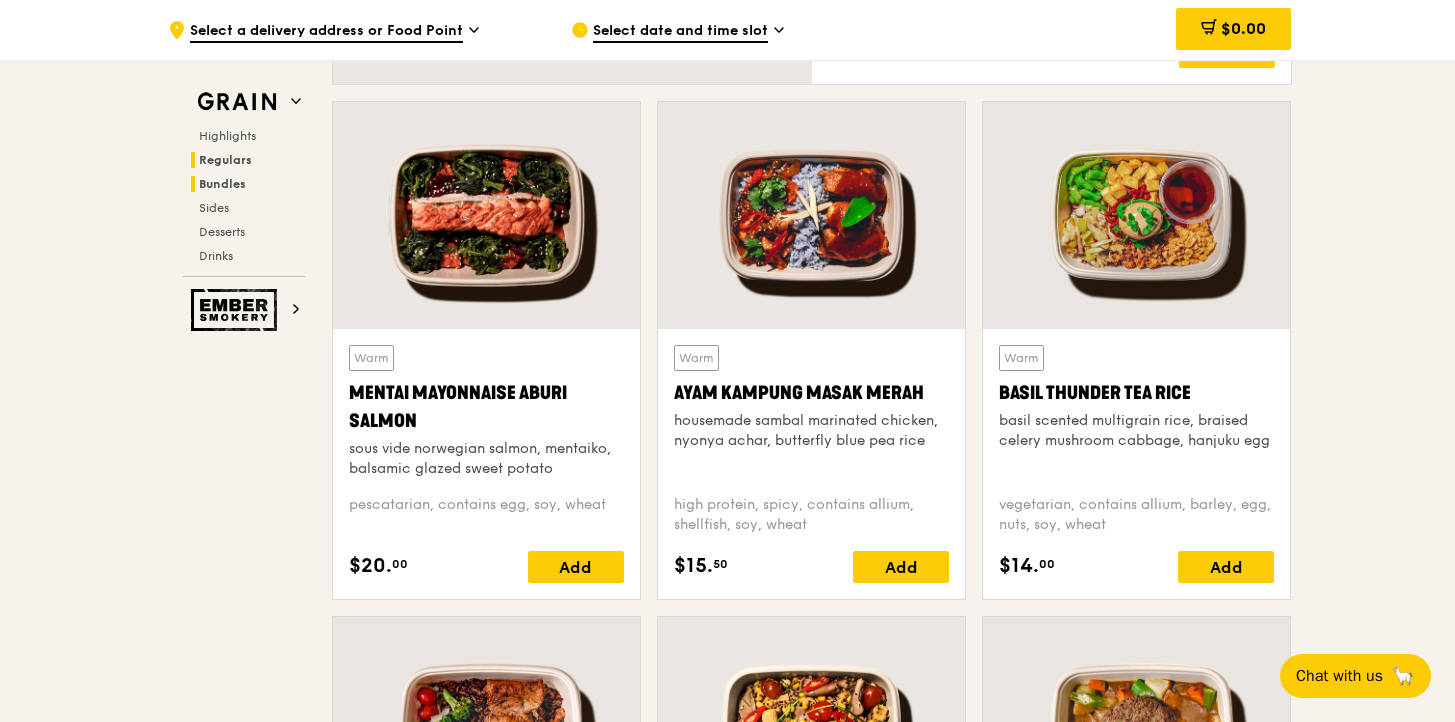 click on "Bundles" at bounding box center (248, 184) 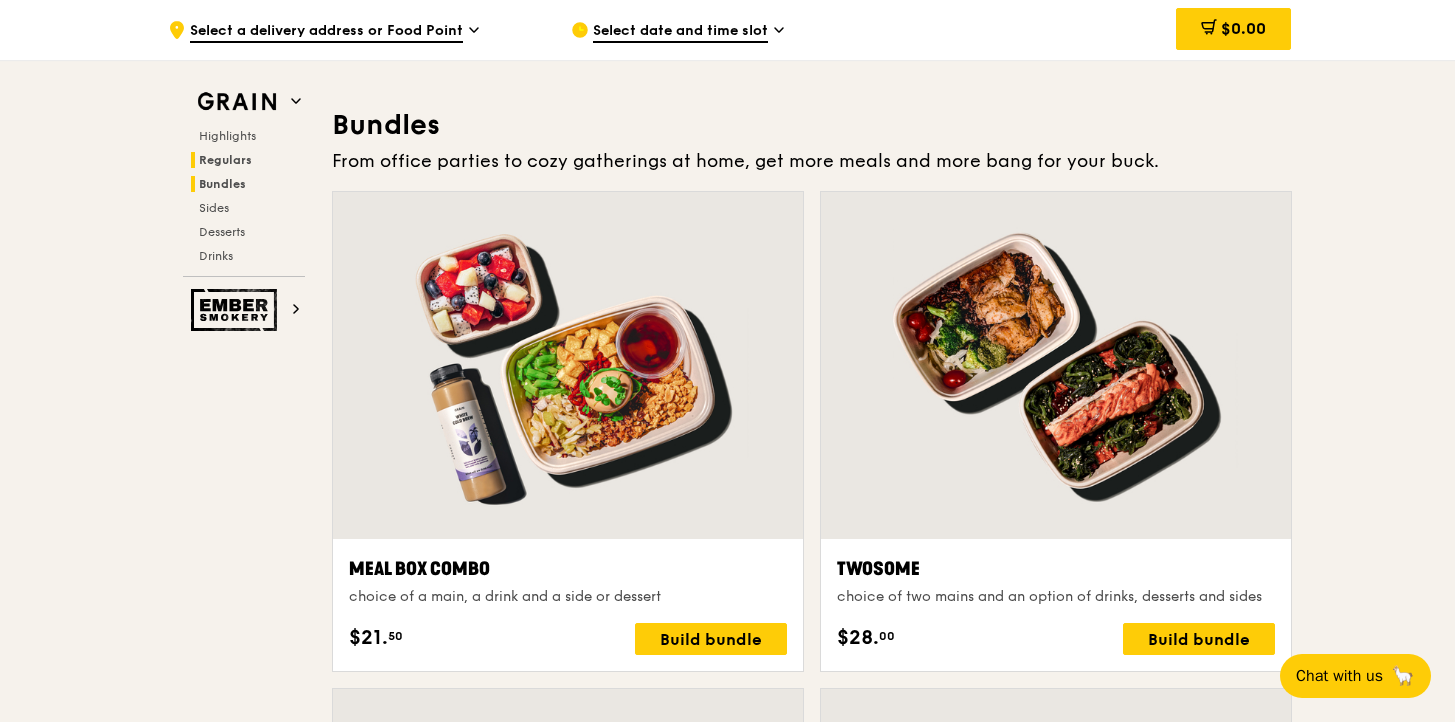 scroll, scrollTop: 2880, scrollLeft: 0, axis: vertical 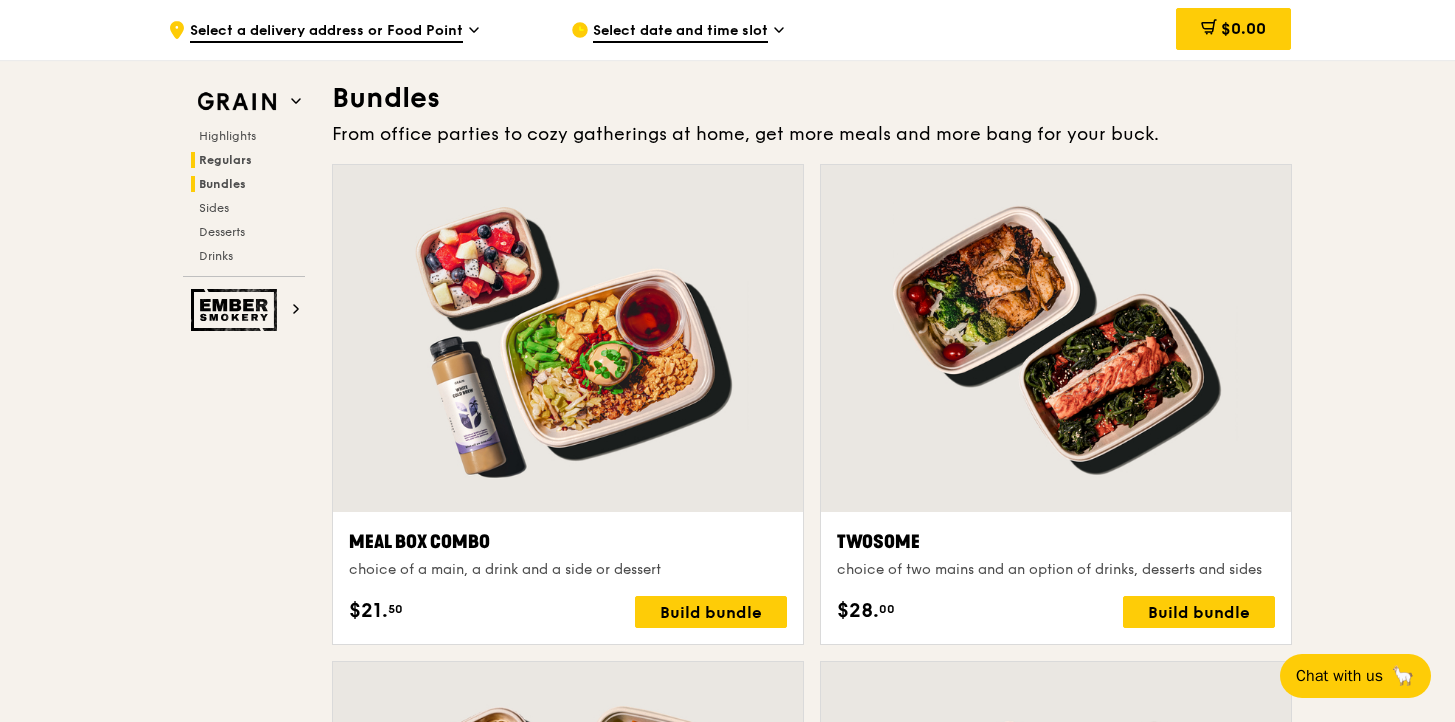 click on "Regulars" at bounding box center (248, 160) 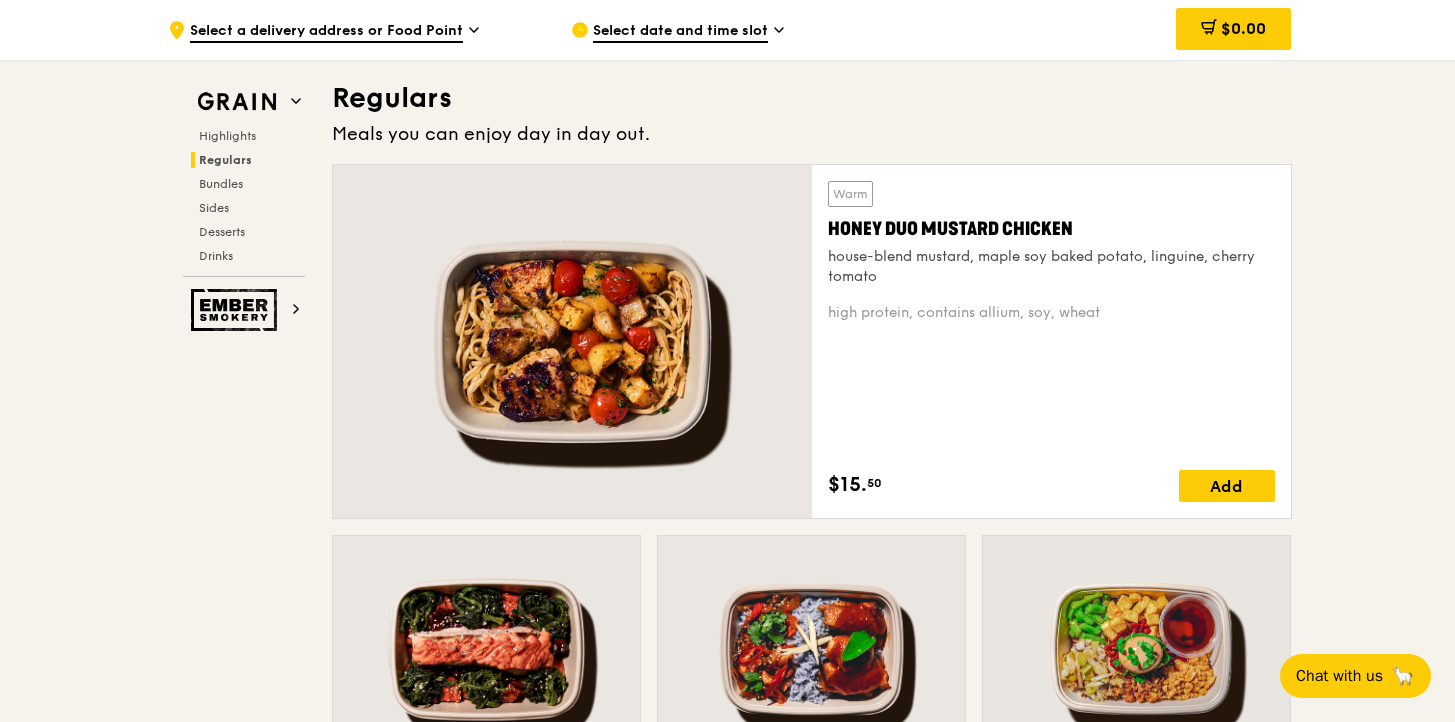scroll, scrollTop: 0, scrollLeft: 0, axis: both 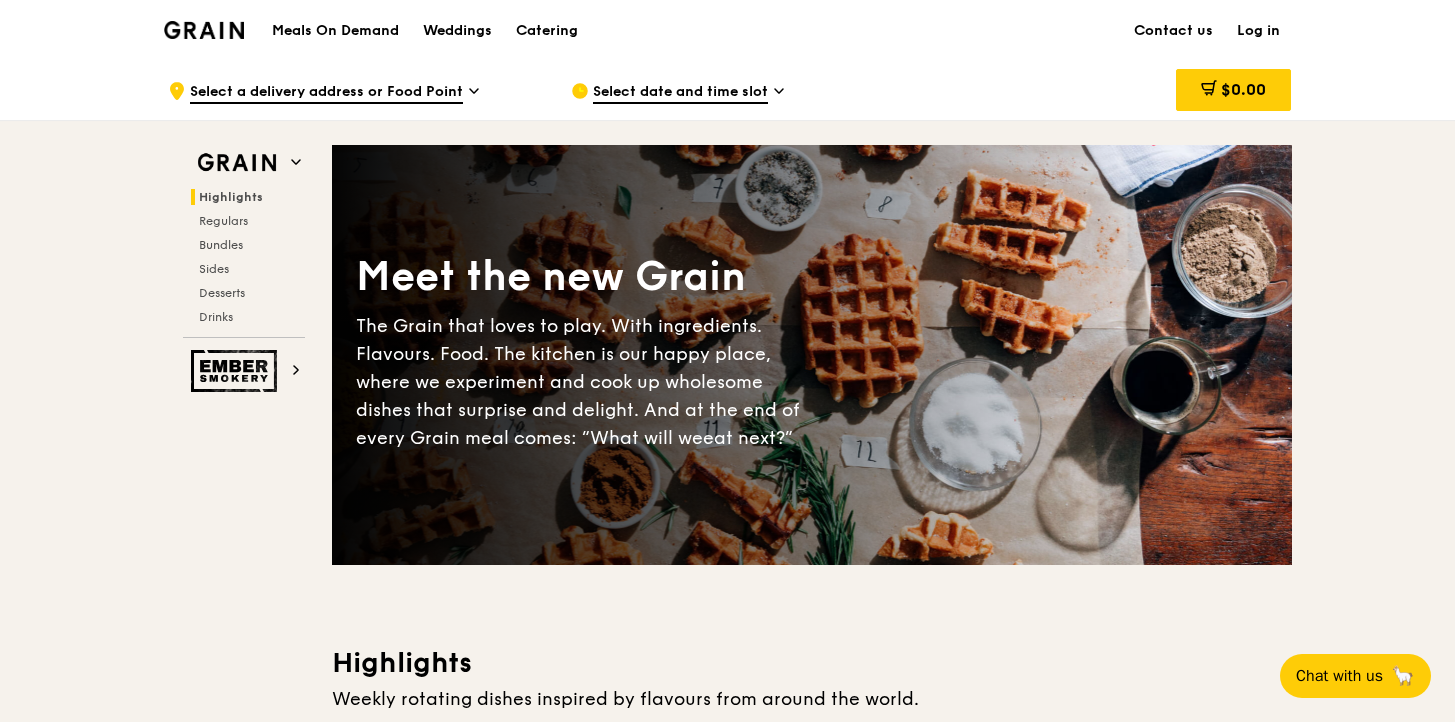 click on "Catering" at bounding box center [547, 31] 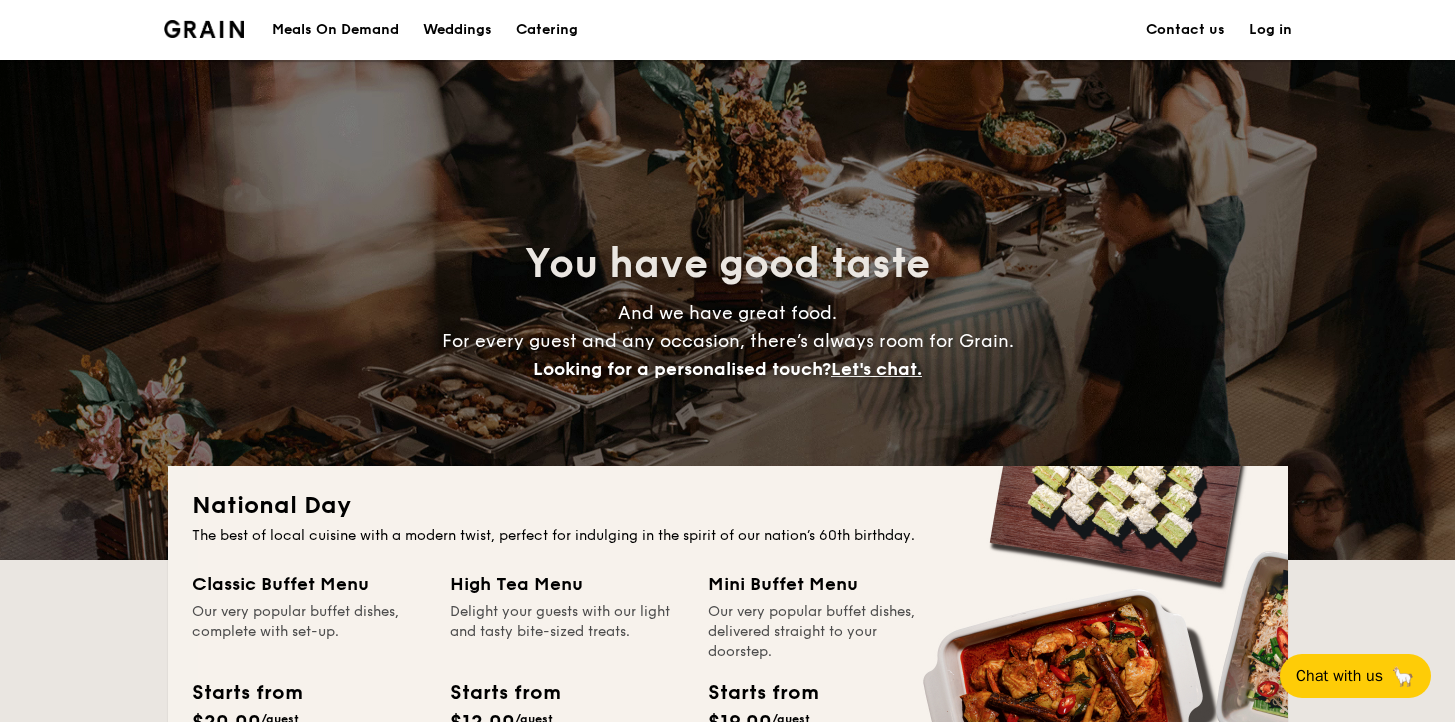 scroll, scrollTop: 0, scrollLeft: 0, axis: both 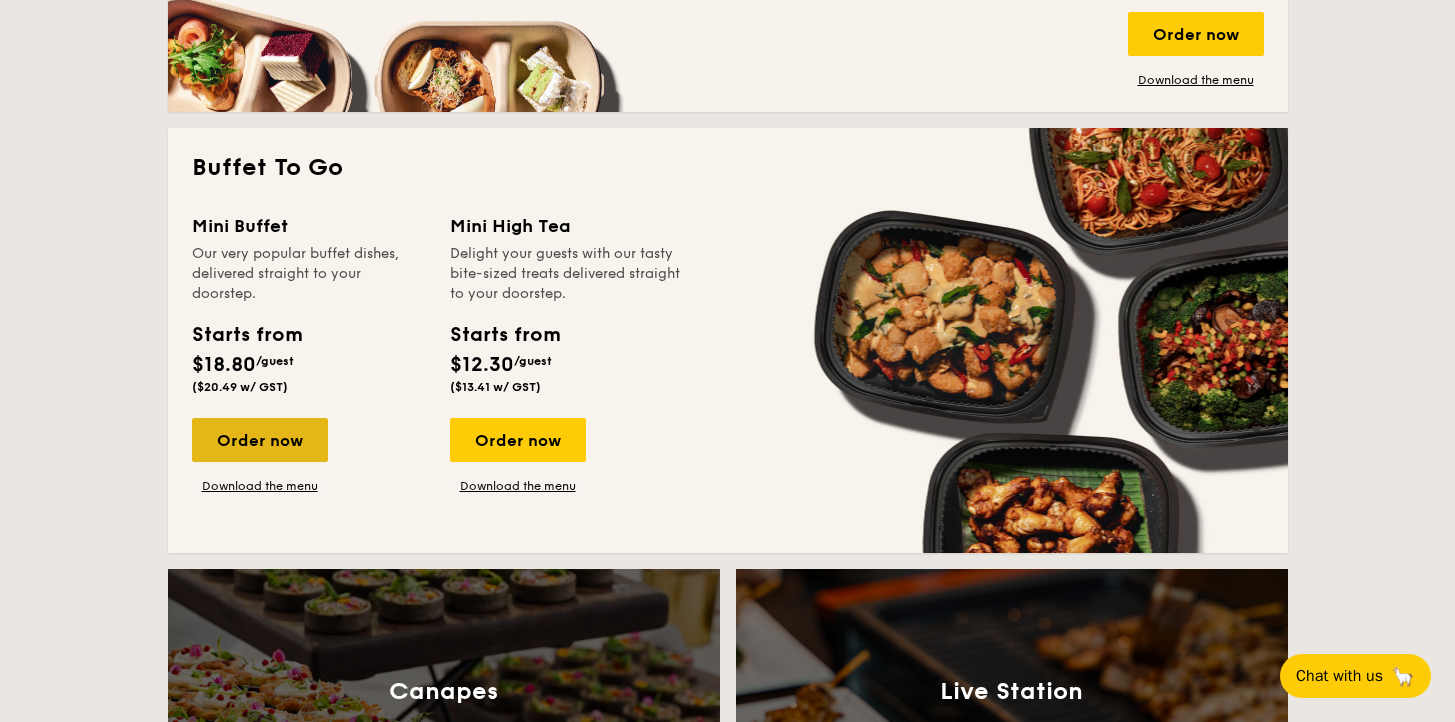 click on "Order now" at bounding box center (260, 440) 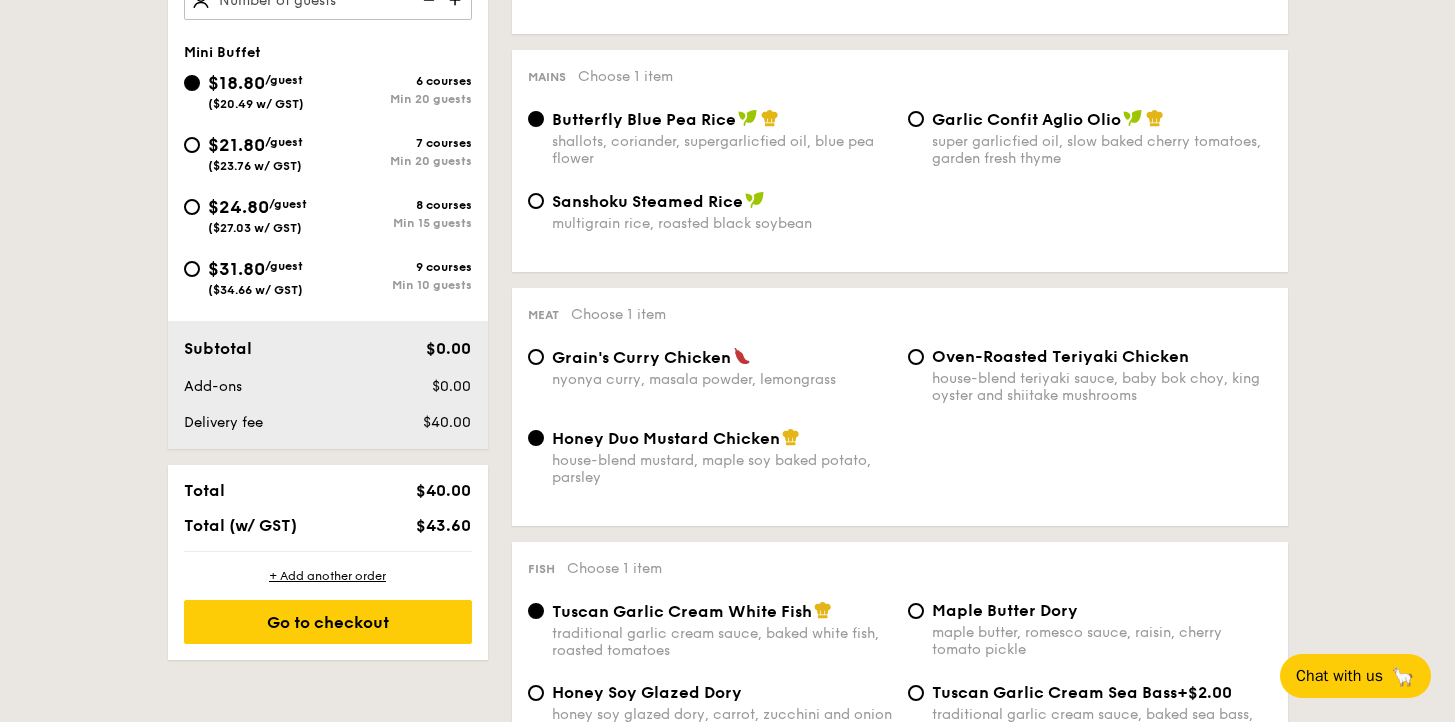 scroll, scrollTop: 380, scrollLeft: 0, axis: vertical 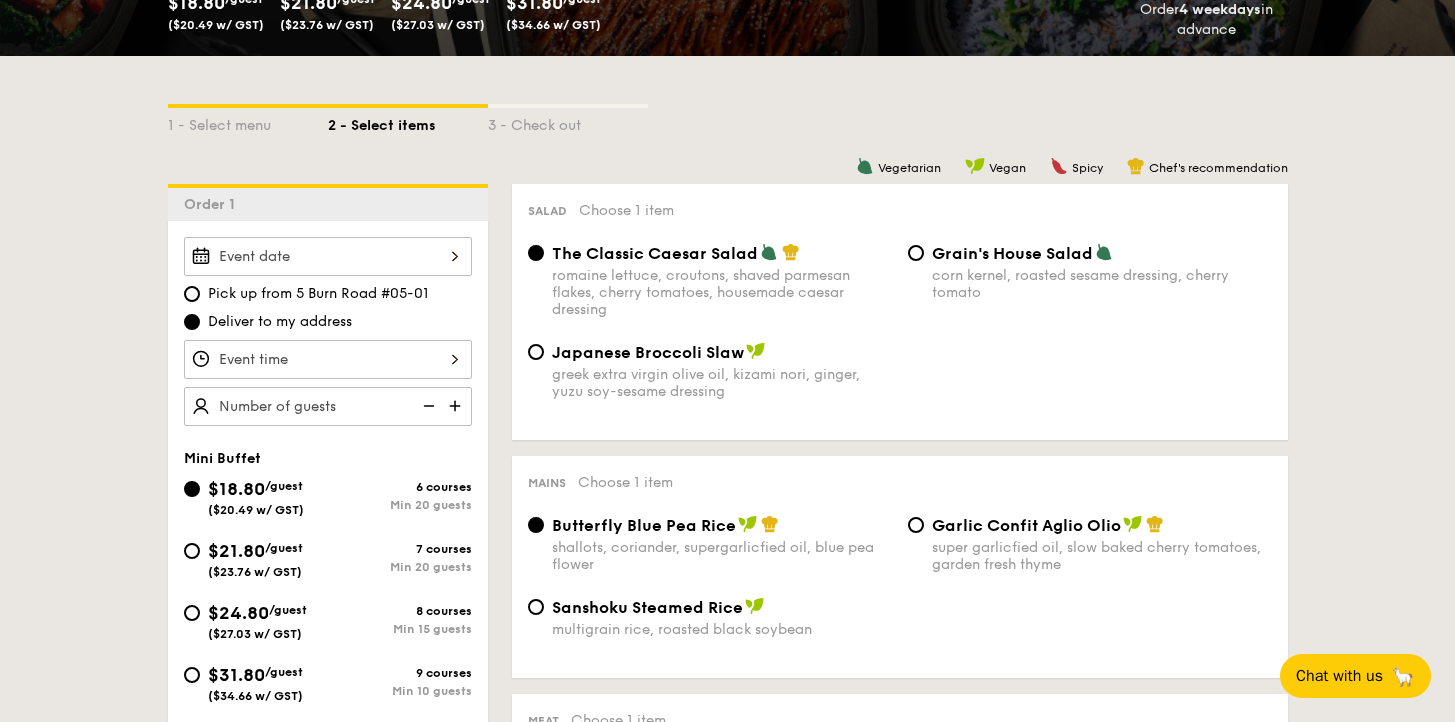 click on "[YEAR]   [MONTH] [DAY]       [MONTH] [YEAR]     Mon Tue Wed Thu Fri Sat Sun   1 2 3 4 5 6 7 8 9 10 11 12 13 14 15 16 17 18 19 20 21 22 23 24 25 26 27 28 29 30 31     Cancel   OK" at bounding box center (328, 256) 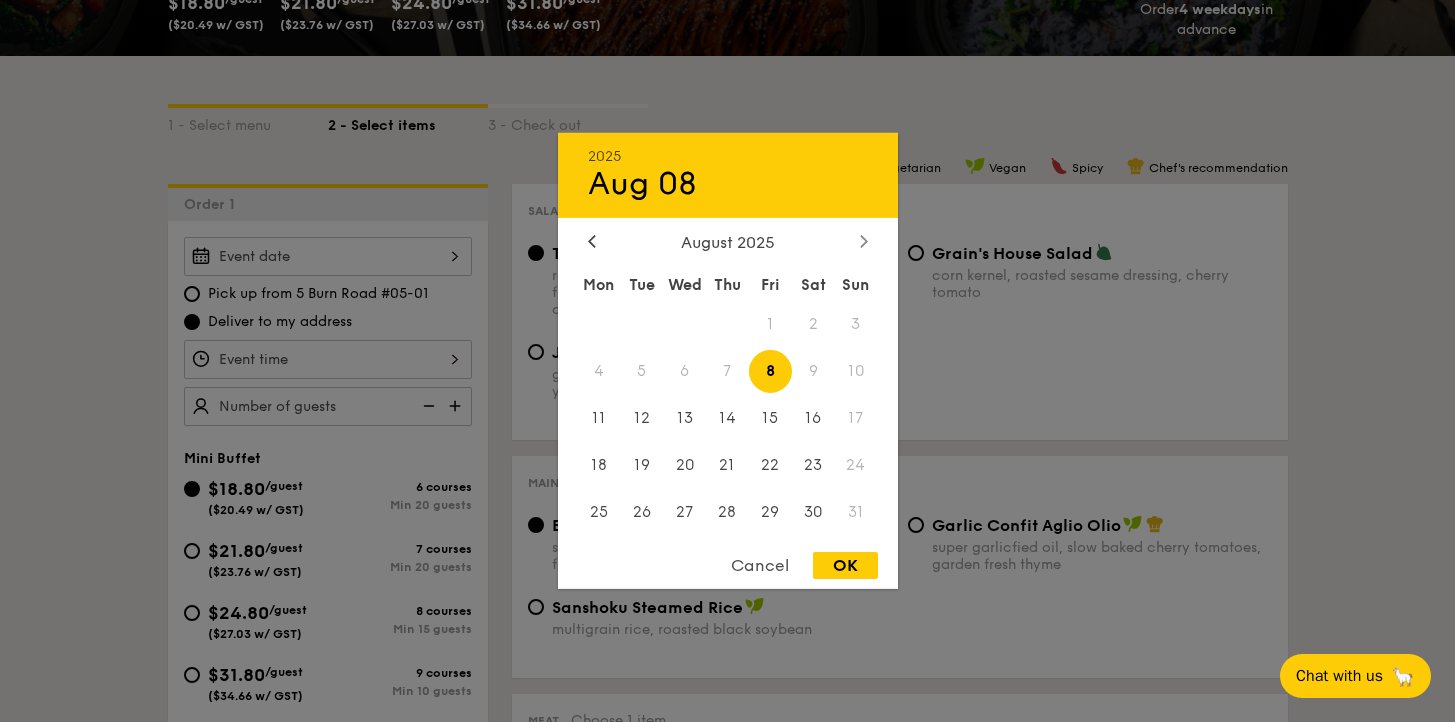 click at bounding box center (864, 242) 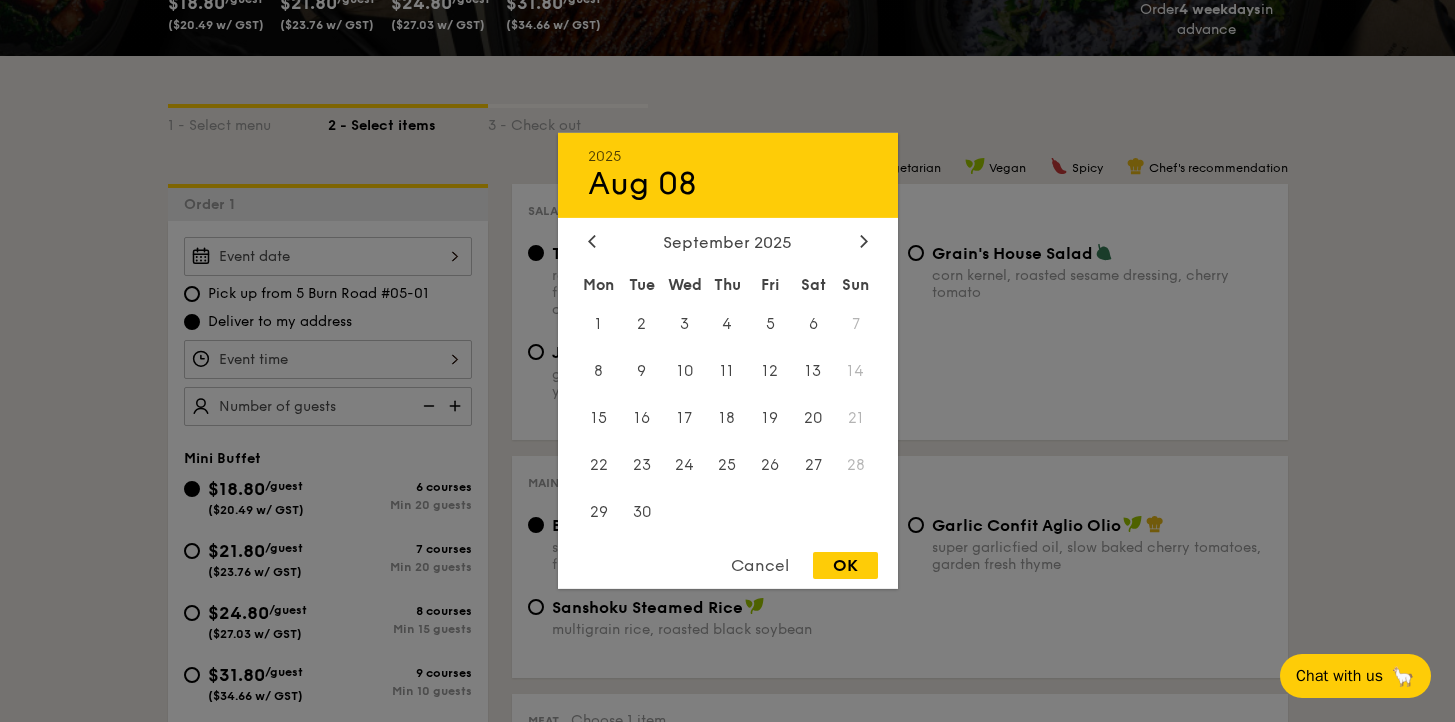 click at bounding box center [727, 361] 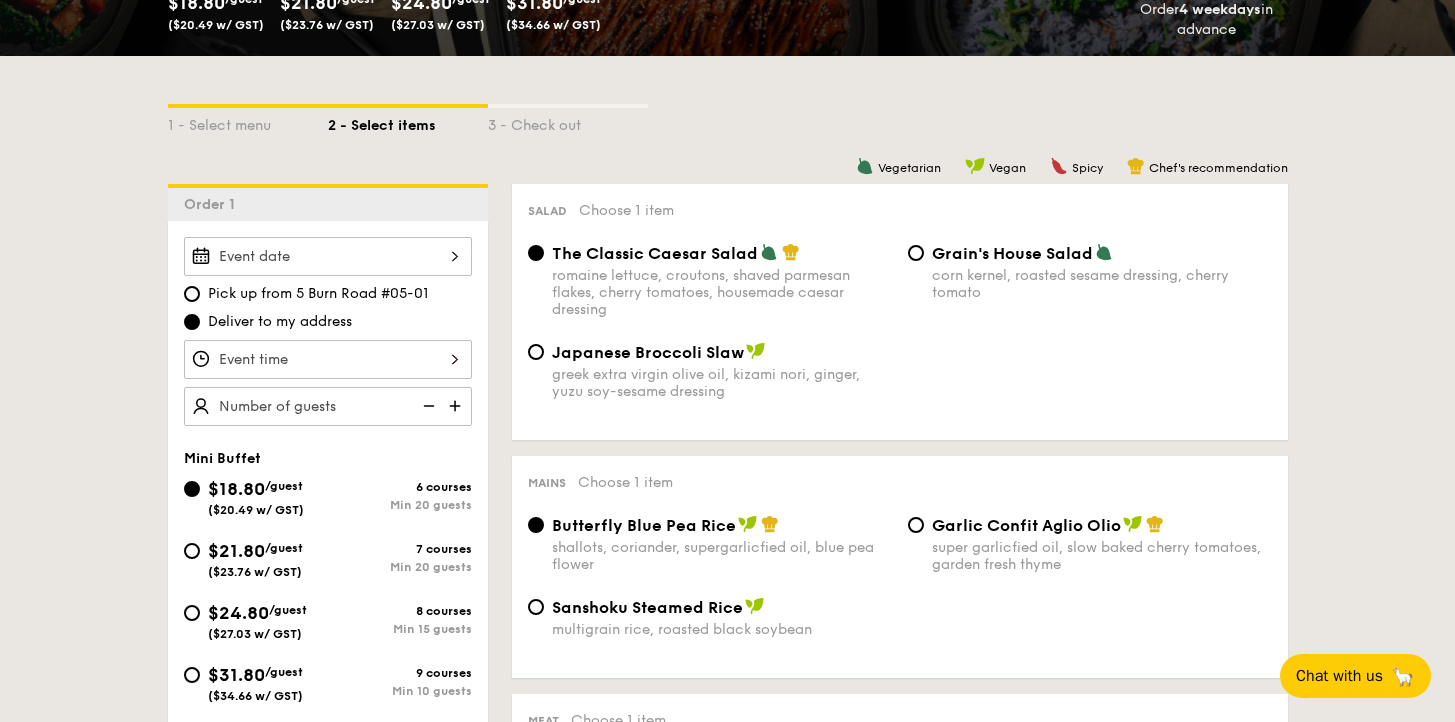 click at bounding box center (457, 406) 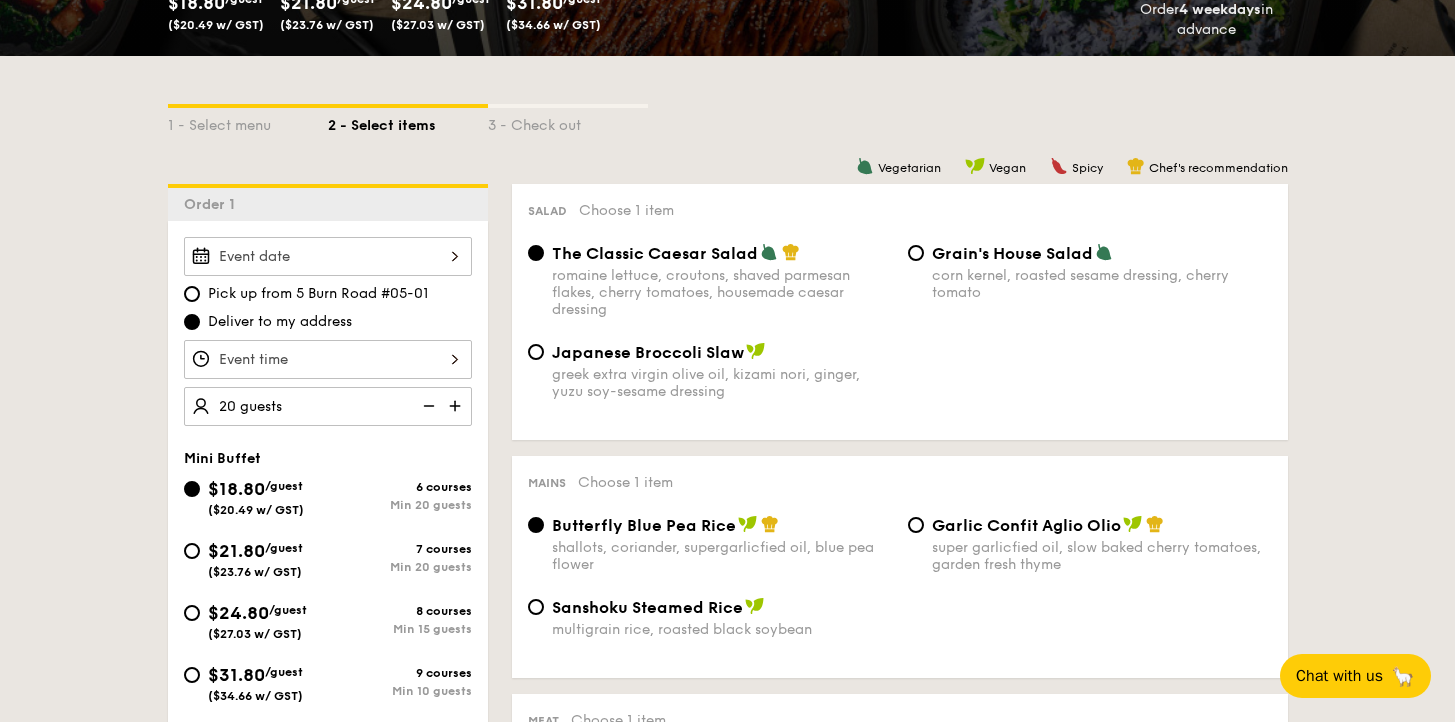 click at bounding box center (457, 406) 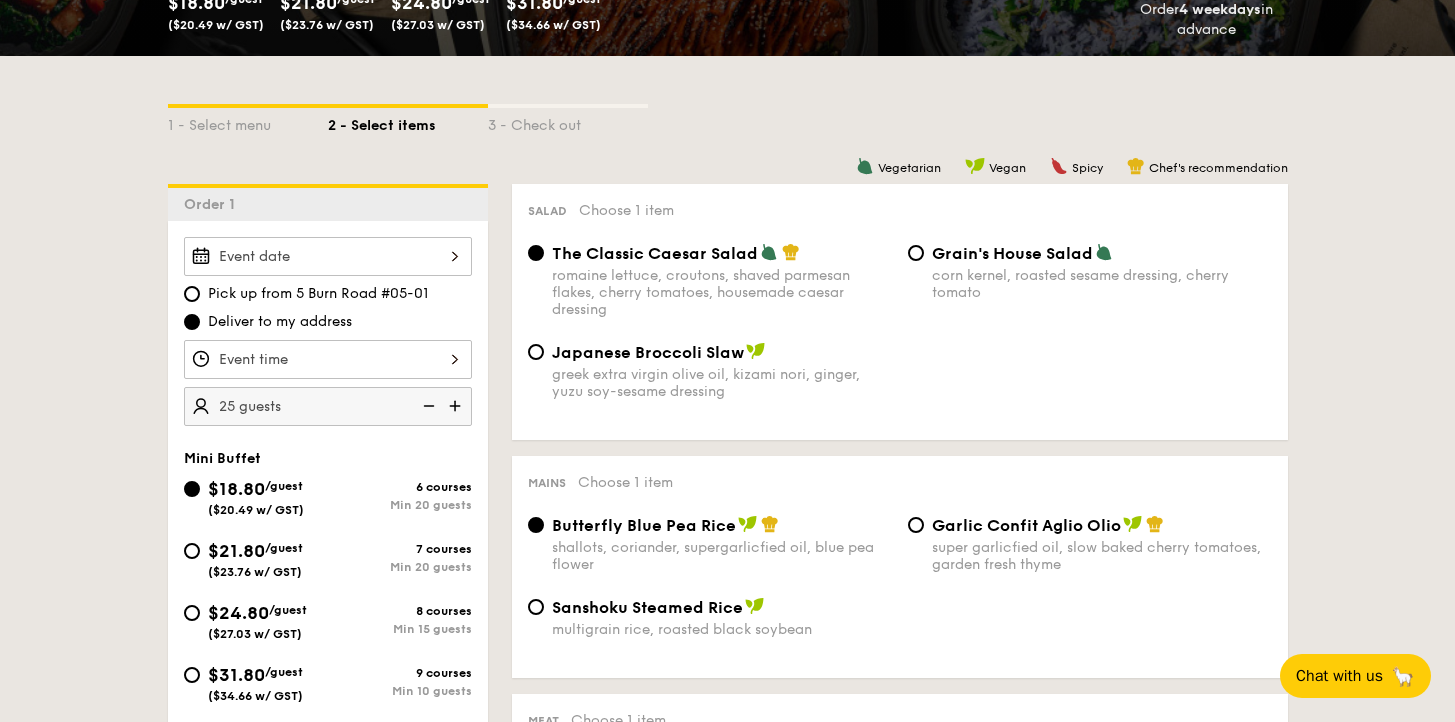 click at bounding box center (457, 406) 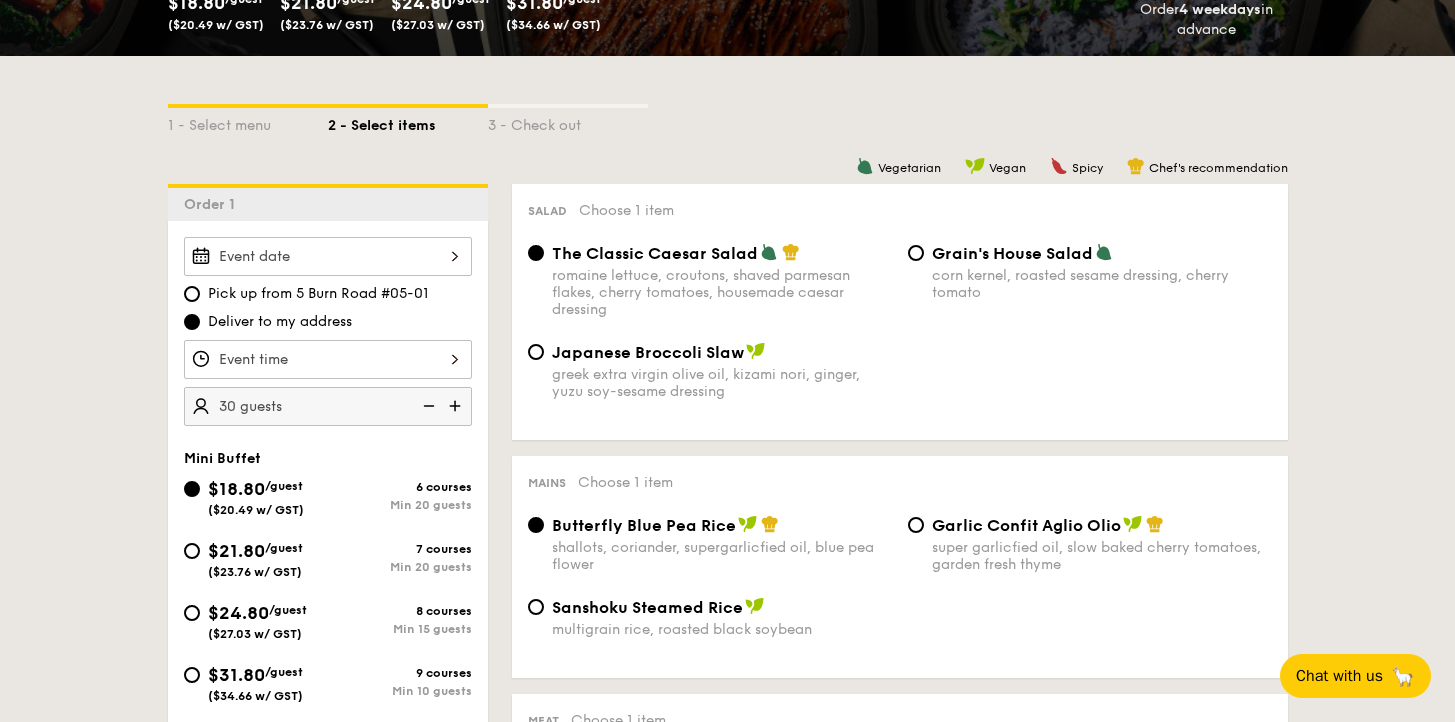 click at bounding box center [427, 406] 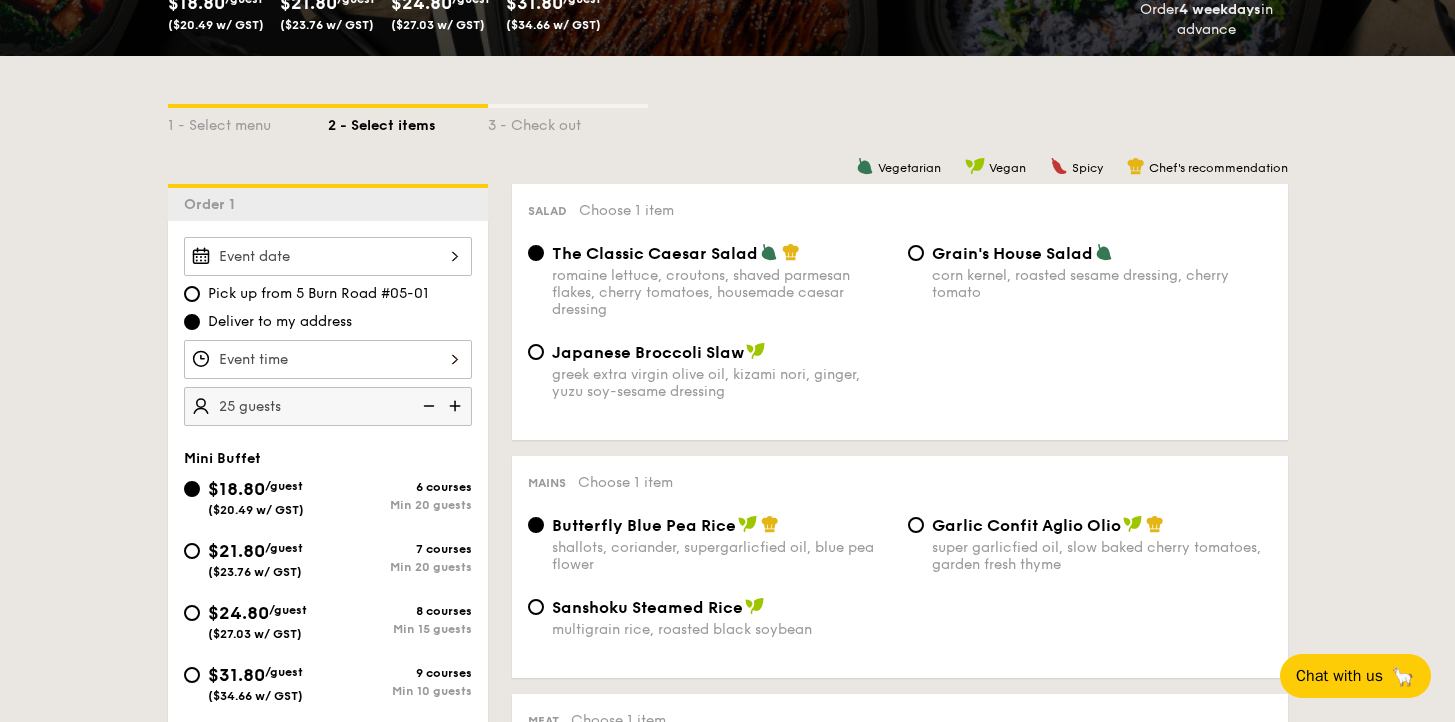 click at bounding box center (427, 406) 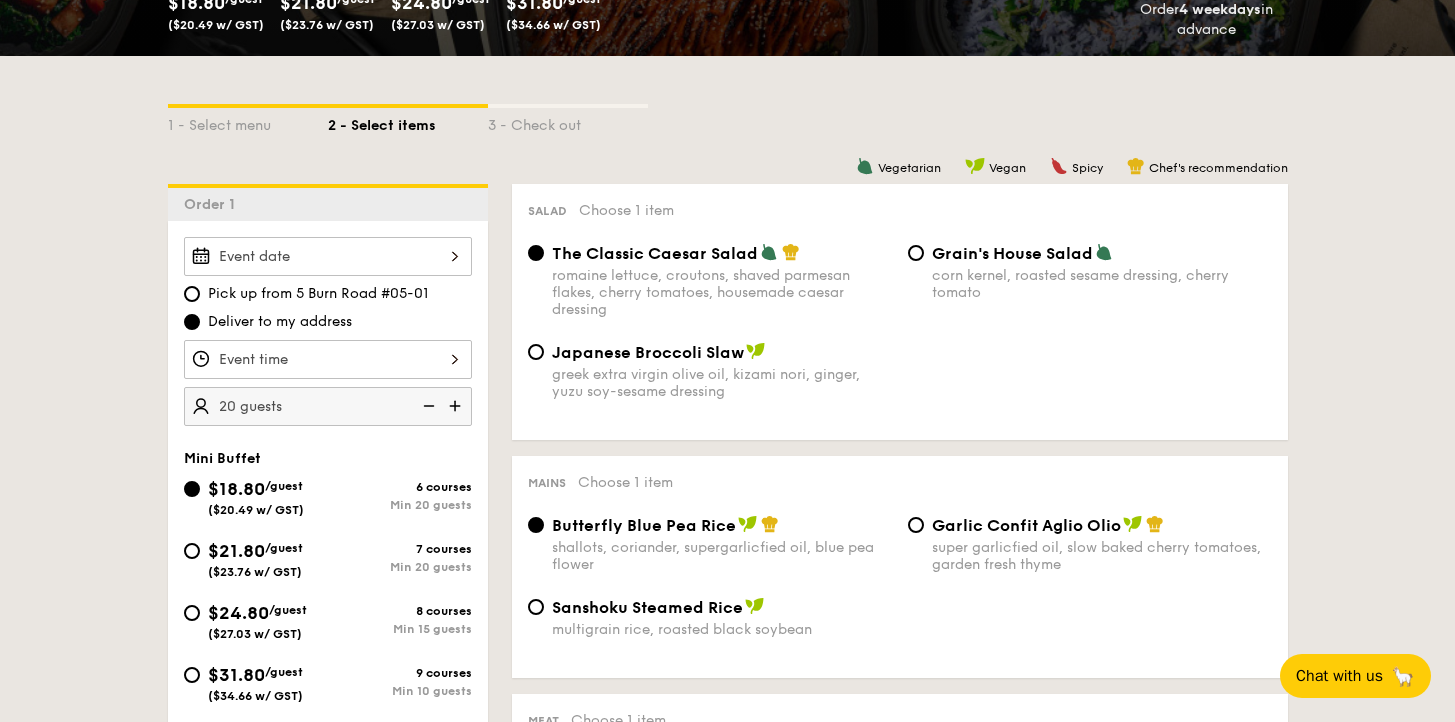 click at bounding box center (427, 406) 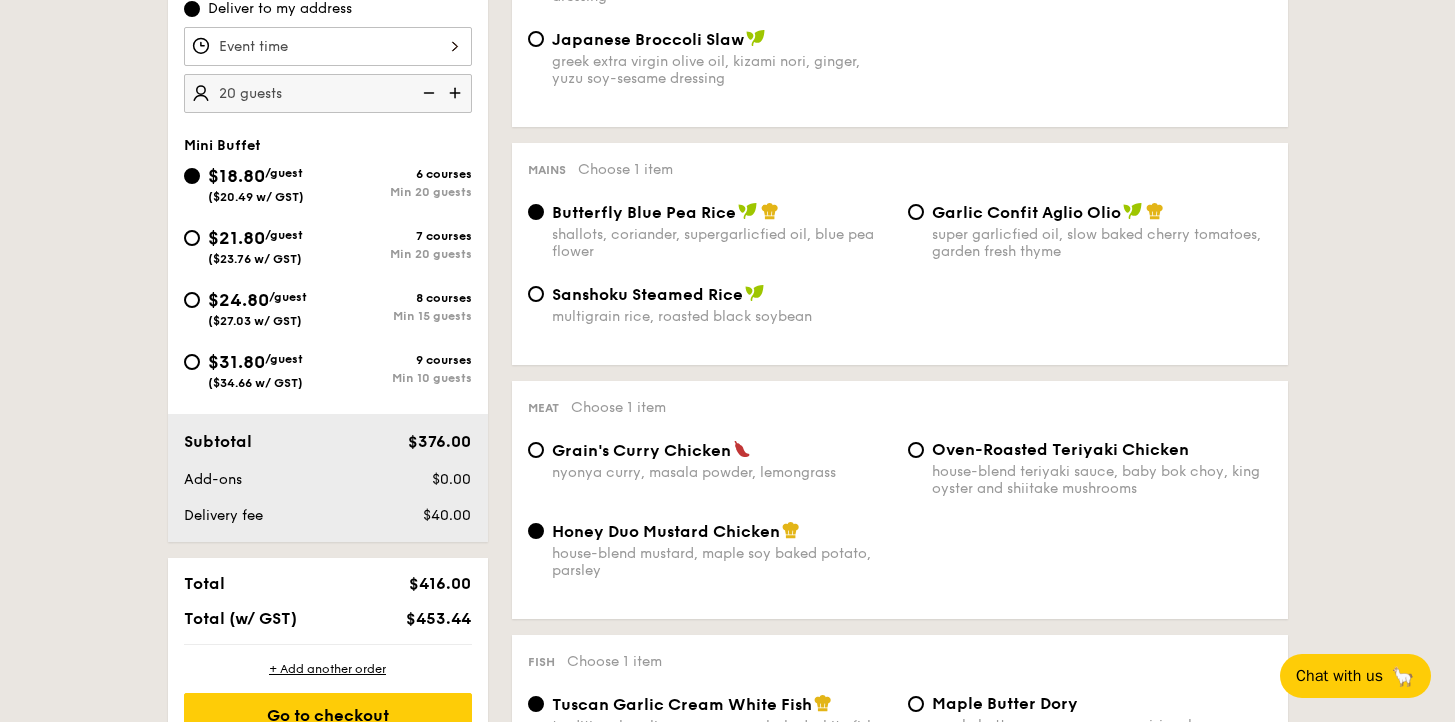 scroll, scrollTop: 693, scrollLeft: 0, axis: vertical 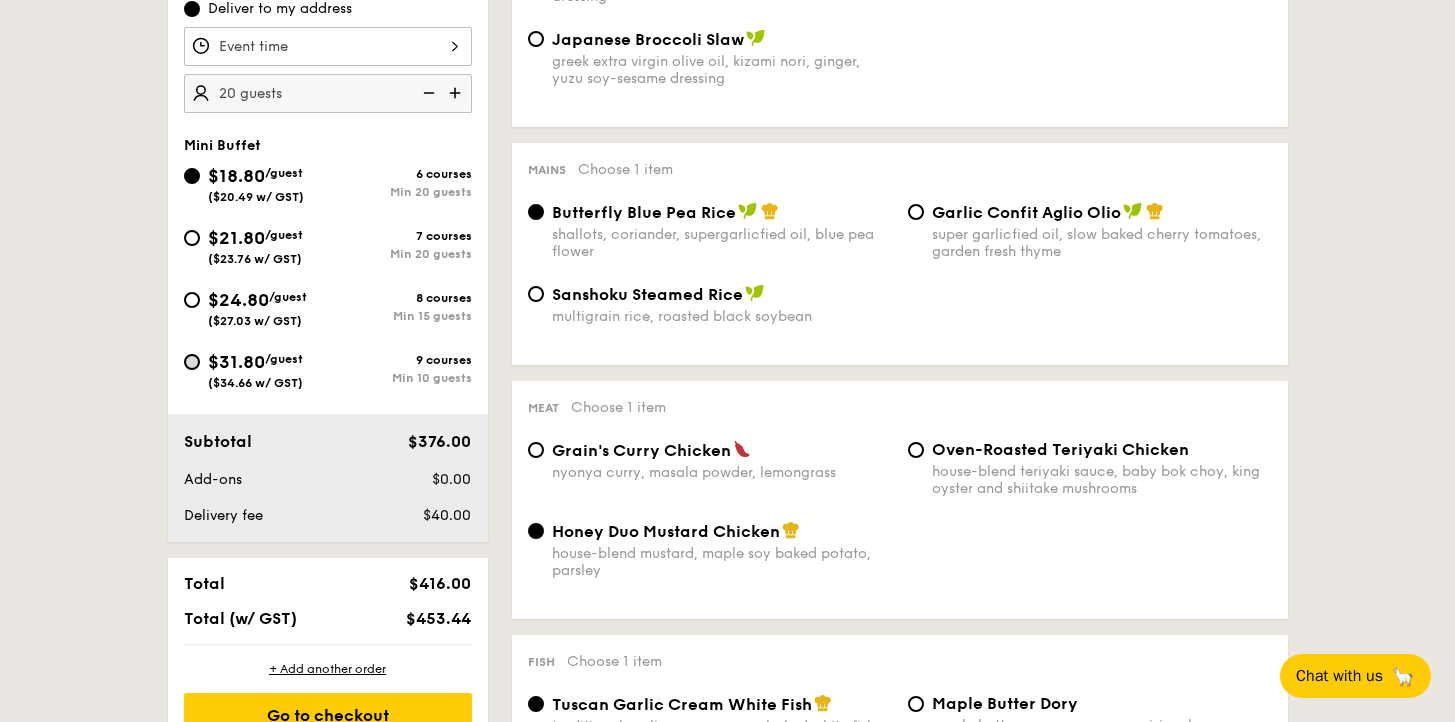 click on "$31.80
/guest
($34.66 w/ GST)
9 courses
Min 10 guests" at bounding box center [192, 362] 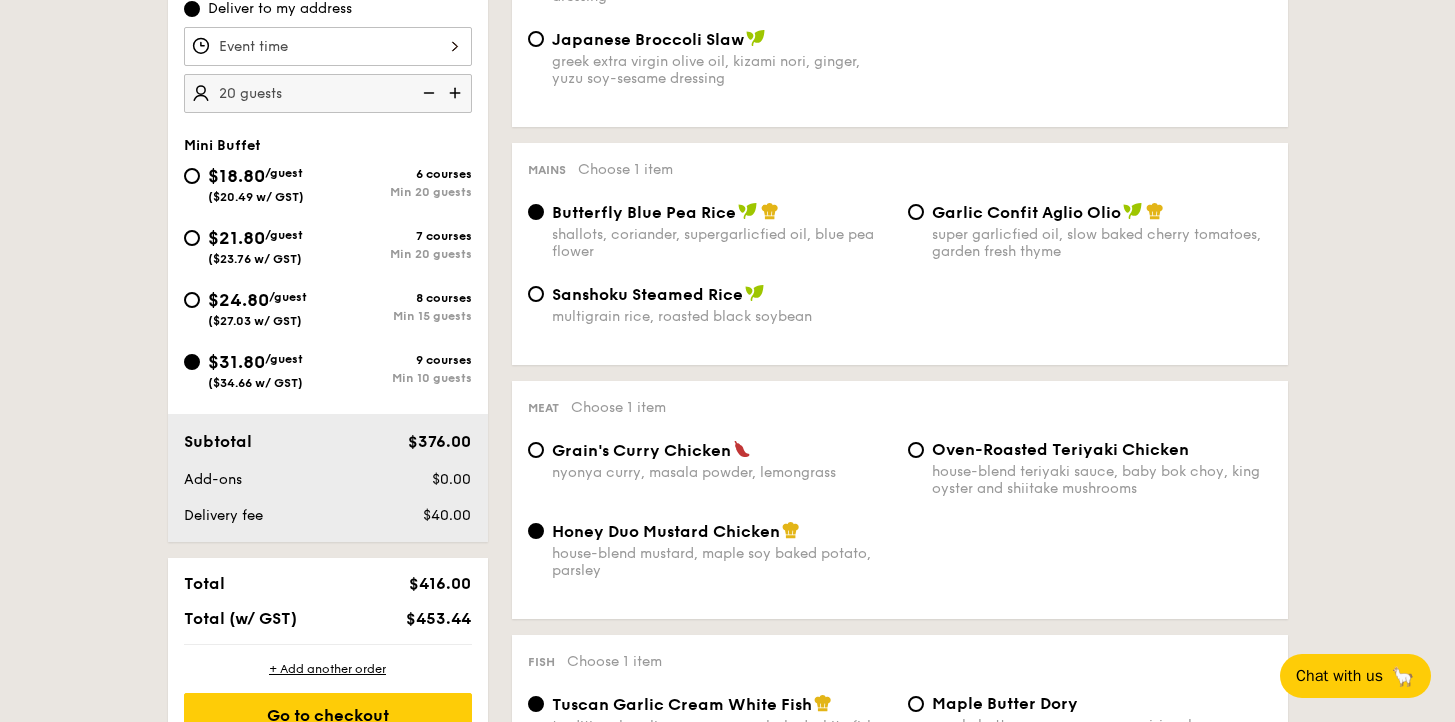 radio on "true" 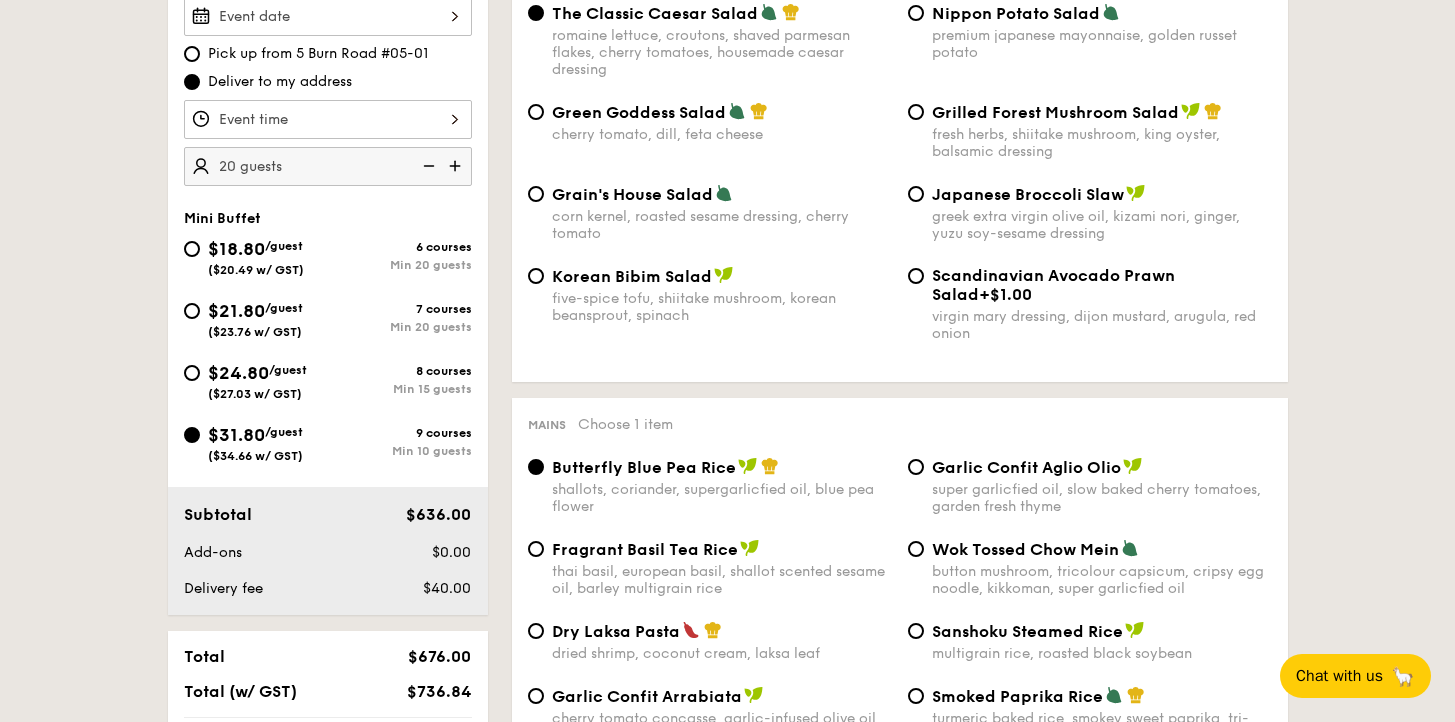 scroll, scrollTop: 618, scrollLeft: 0, axis: vertical 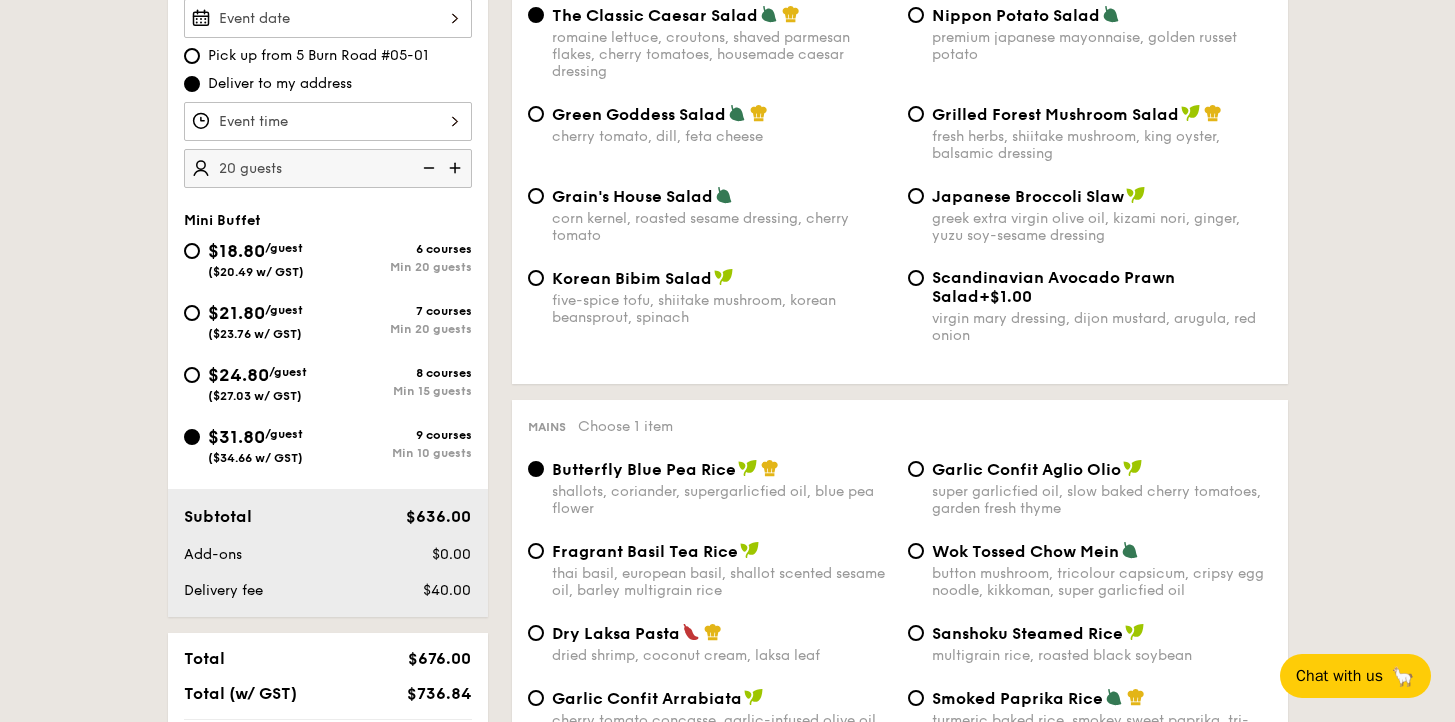 click at bounding box center [427, 168] 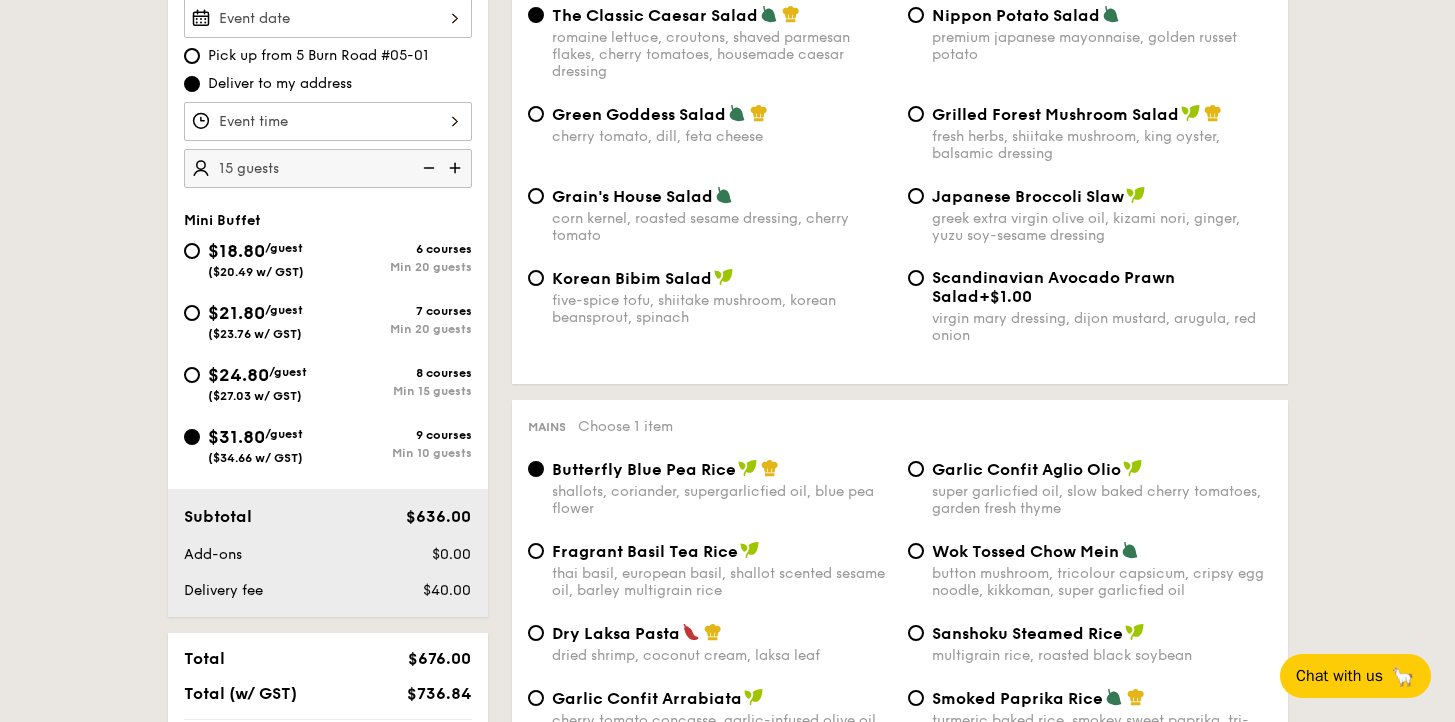 click at bounding box center (427, 168) 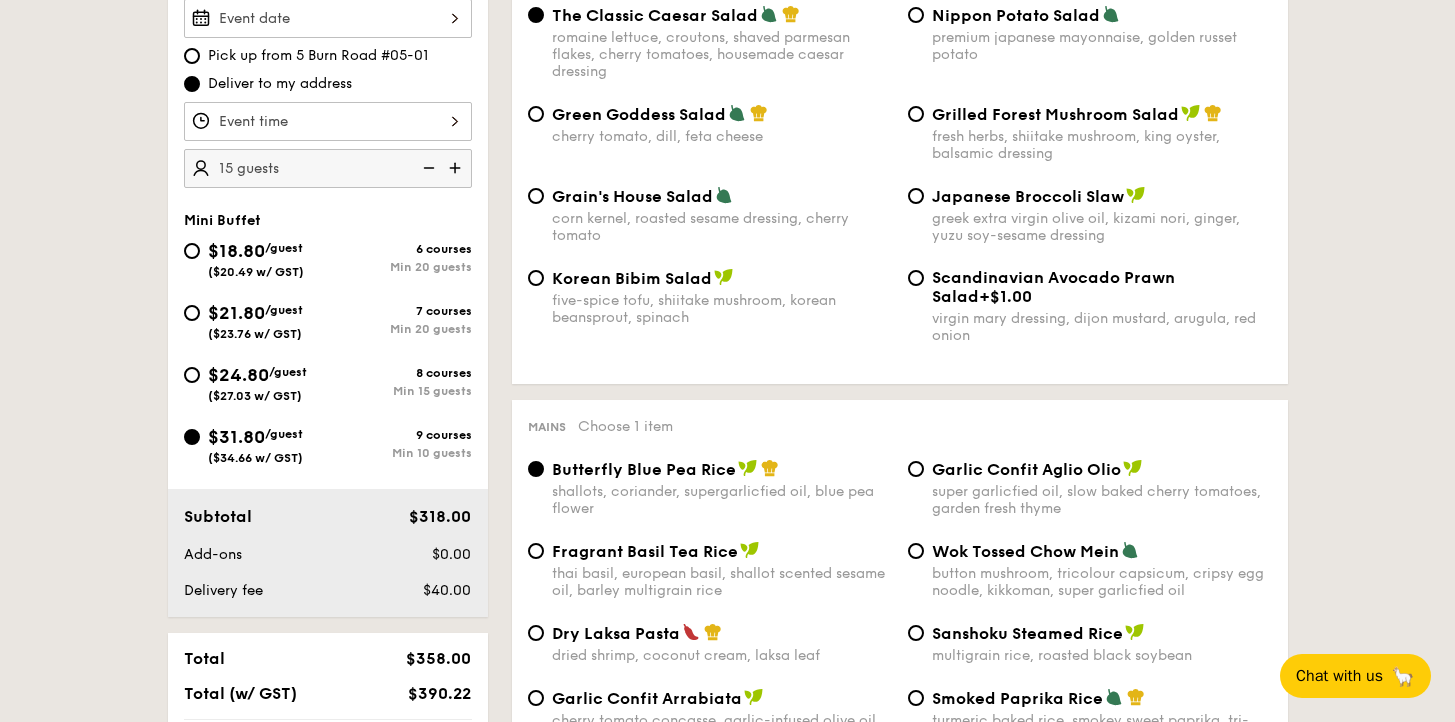 type on "10 guests" 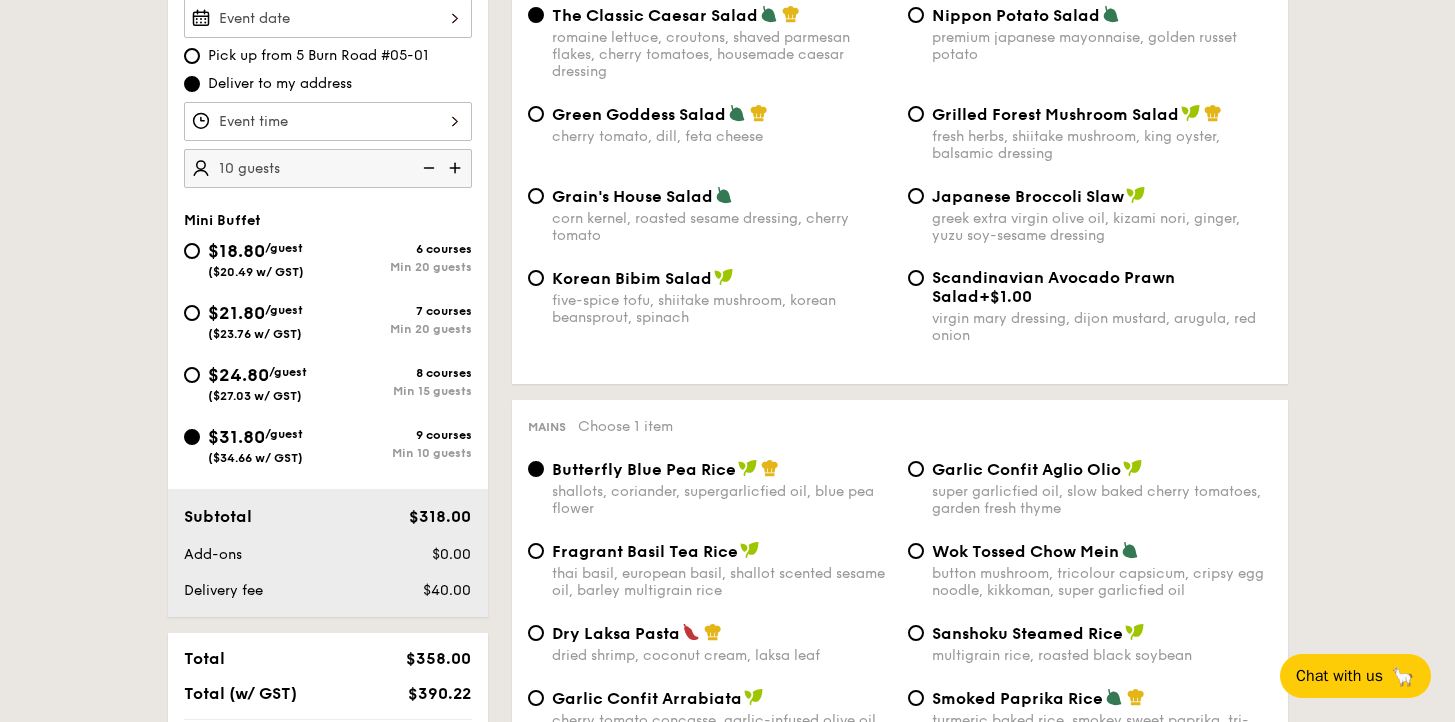 click at bounding box center (427, 168) 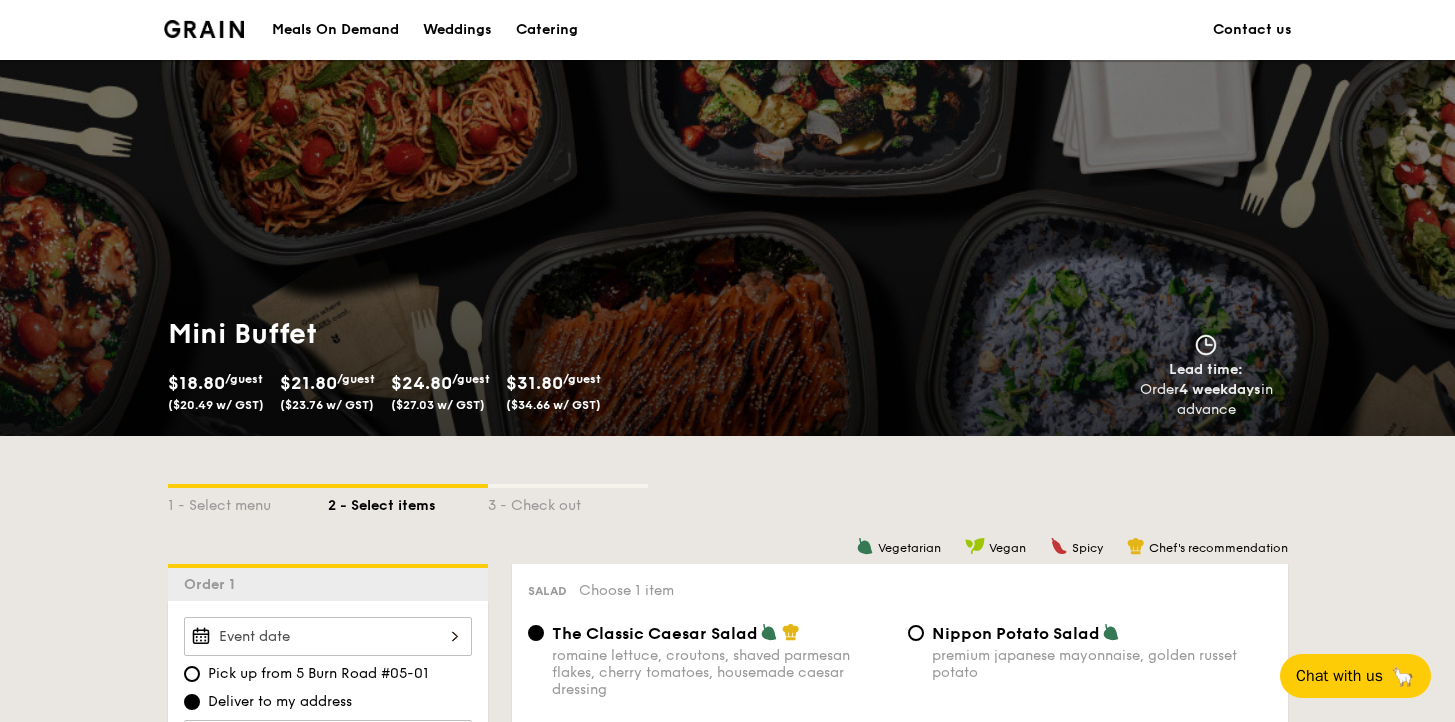 scroll, scrollTop: 0, scrollLeft: 0, axis: both 